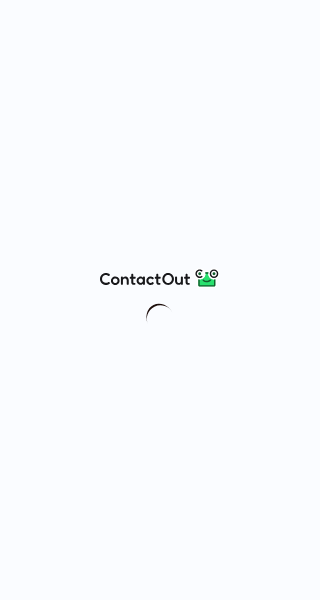 scroll, scrollTop: 0, scrollLeft: 0, axis: both 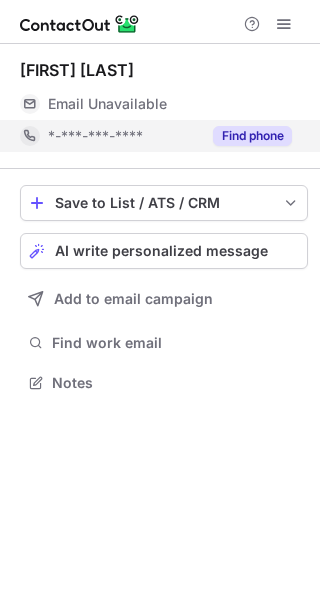 click on "Find phone" at bounding box center (246, 136) 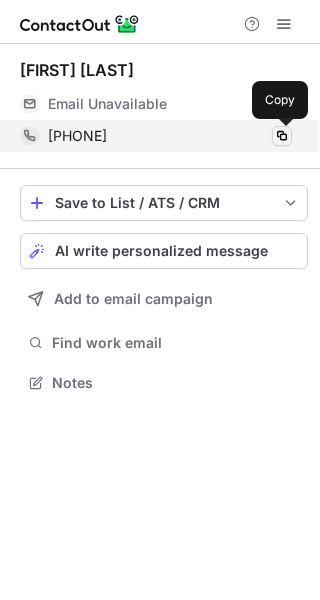 click at bounding box center (282, 136) 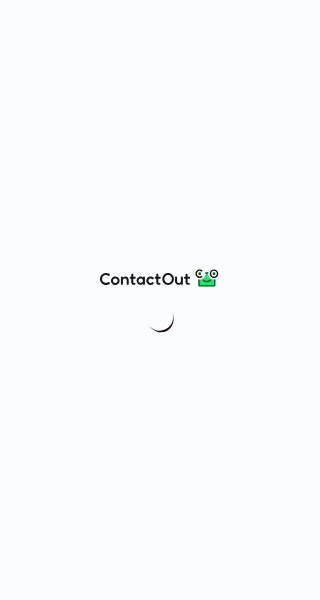 scroll, scrollTop: 0, scrollLeft: 0, axis: both 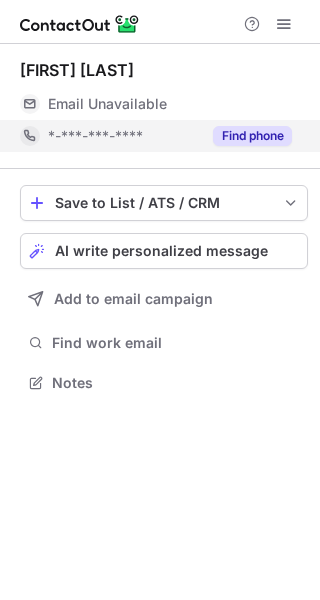 click on "Find phone" at bounding box center [252, 136] 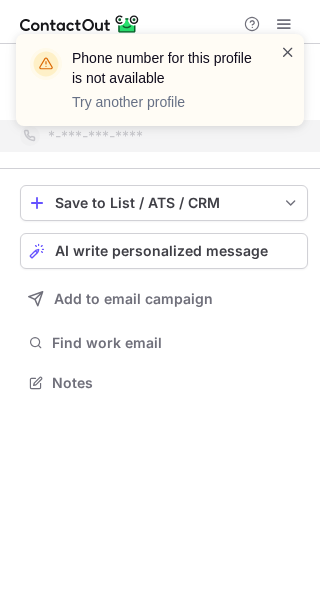click at bounding box center (288, 52) 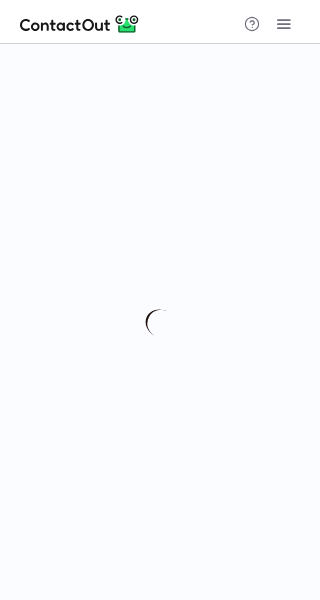 scroll, scrollTop: 0, scrollLeft: 0, axis: both 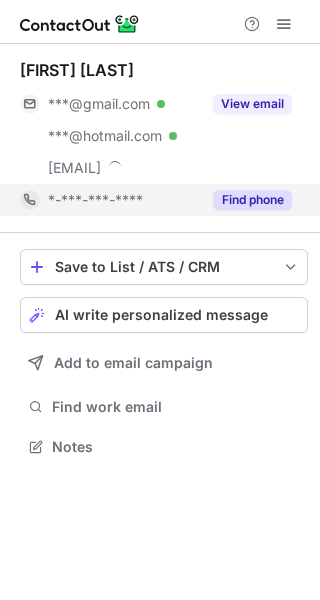 click on "Find phone" at bounding box center (252, 200) 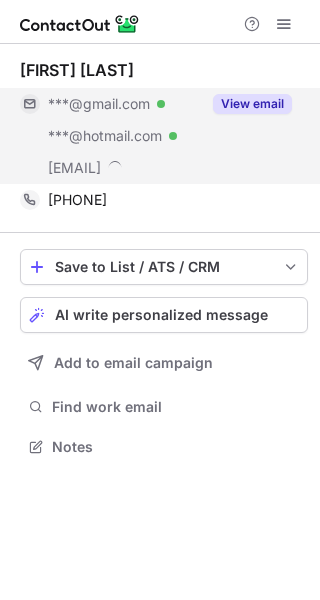 click on "View email" at bounding box center [252, 104] 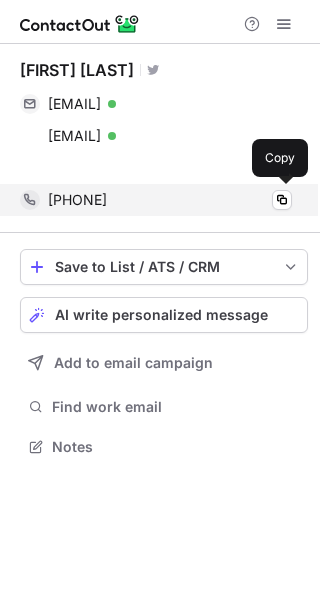 scroll, scrollTop: 401, scrollLeft: 320, axis: both 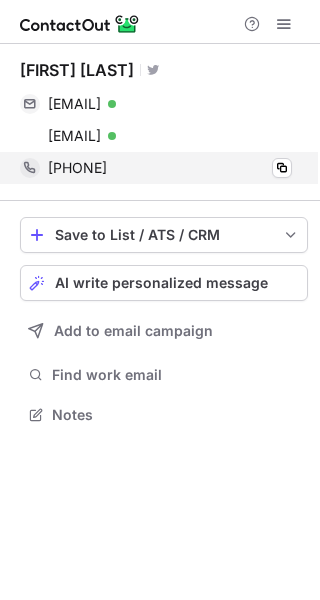 drag, startPoint x: 37, startPoint y: 98, endPoint x: 233, endPoint y: 191, distance: 216.94469 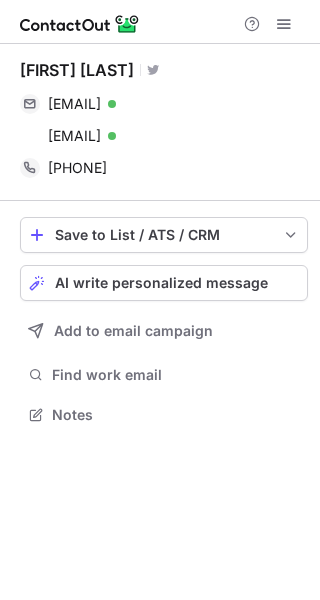 copy on "[EMAIL] Verified Copy [EMAIL] Verified Copy [EMAIL] [PHONE]" 